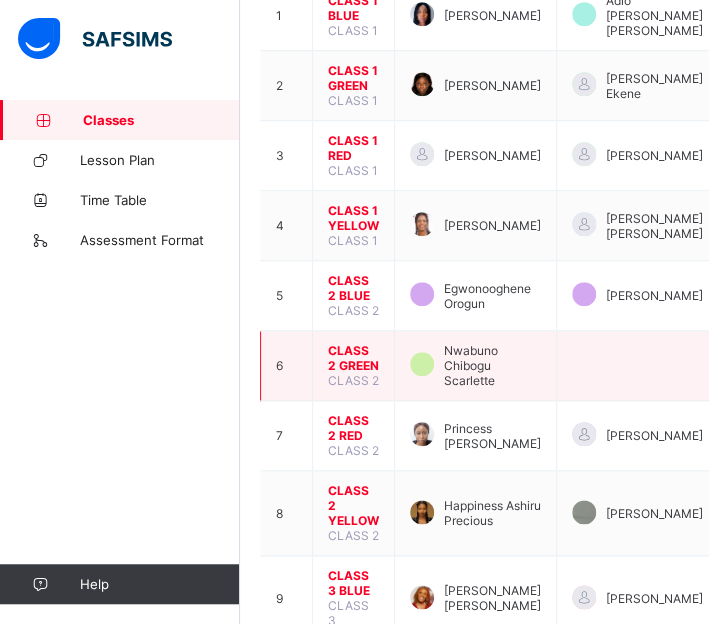 scroll, scrollTop: 318, scrollLeft: 0, axis: vertical 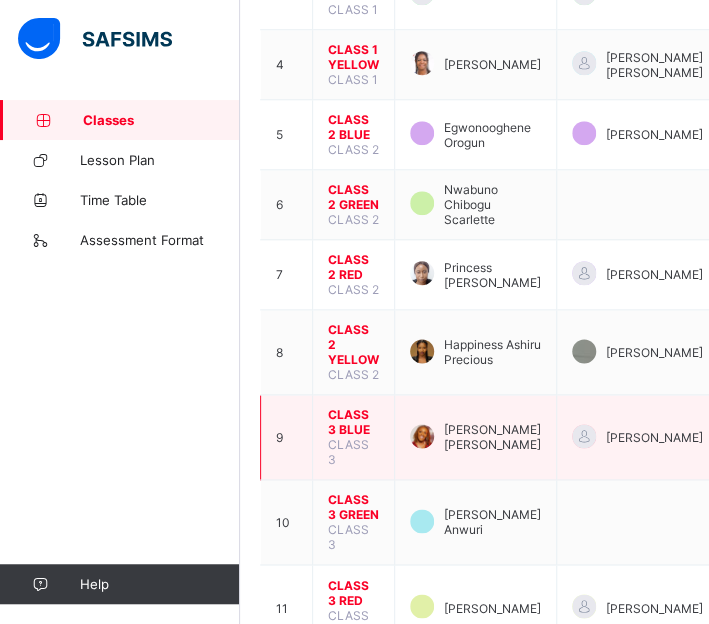 click on "CLASS 3   BLUE" at bounding box center [353, 422] 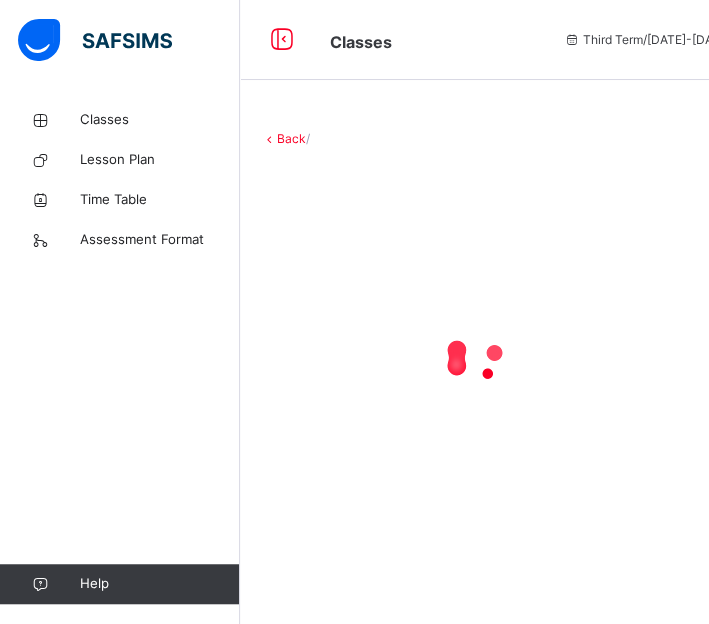 scroll, scrollTop: 0, scrollLeft: 0, axis: both 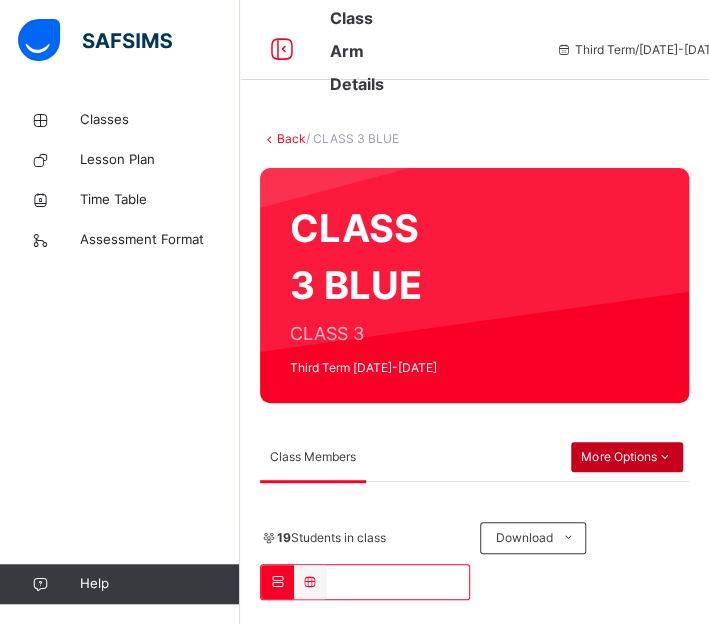 click on "More Options" at bounding box center (627, 457) 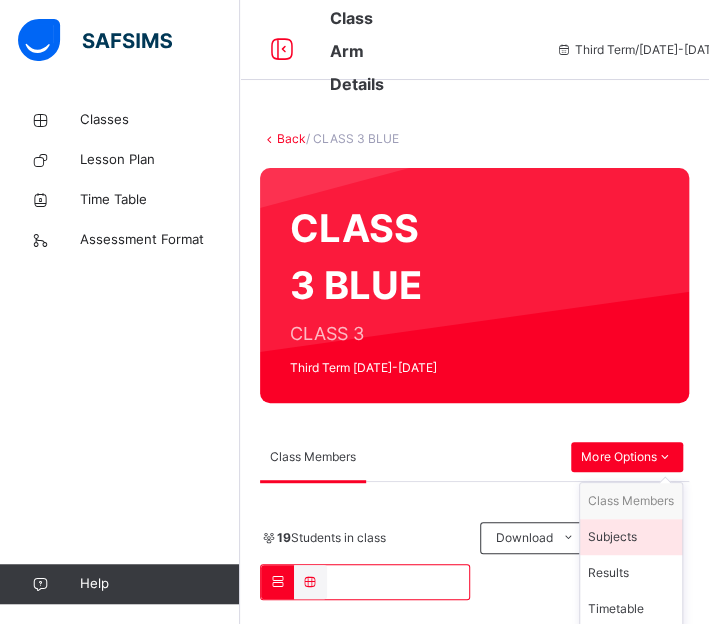 click on "Subjects" at bounding box center (631, 537) 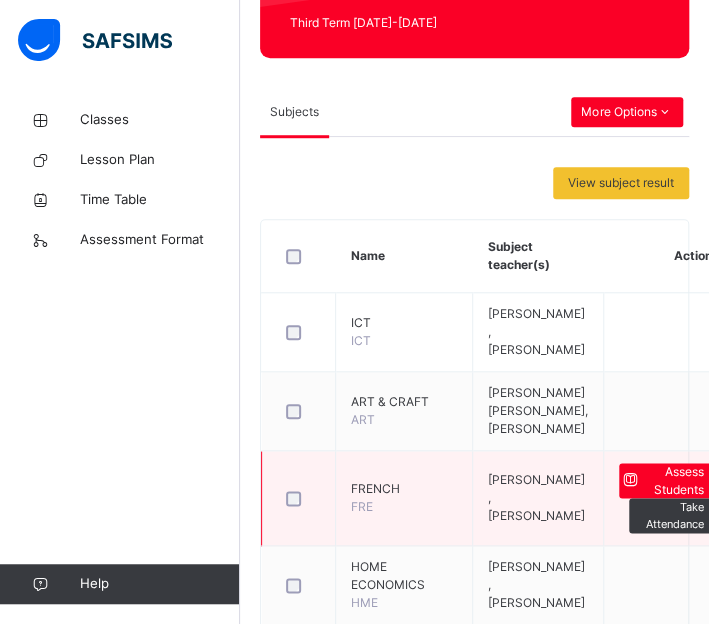 scroll, scrollTop: 346, scrollLeft: 0, axis: vertical 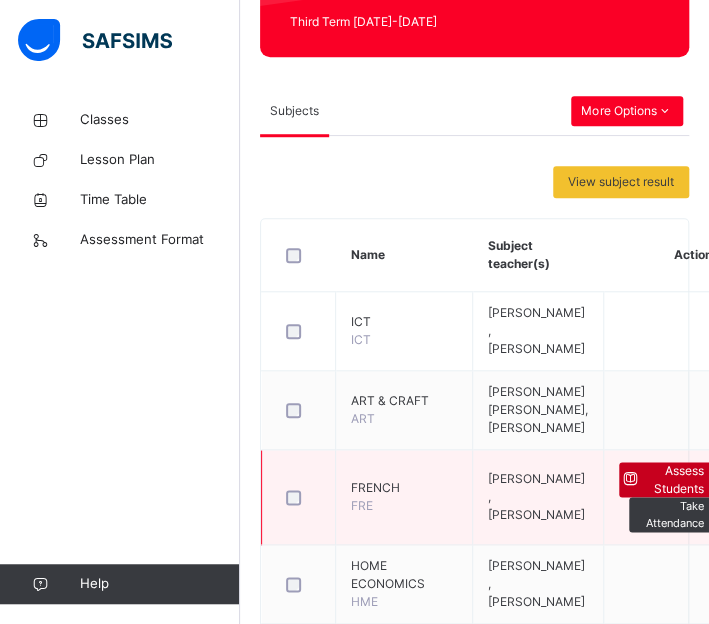 click on "Assess Students" at bounding box center (673, 480) 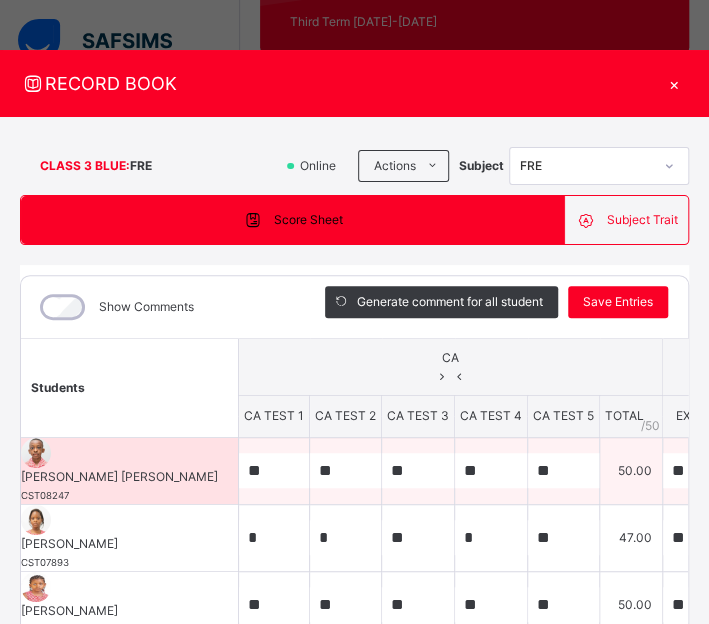drag, startPoint x: 289, startPoint y: 459, endPoint x: 42, endPoint y: 473, distance: 247.39644 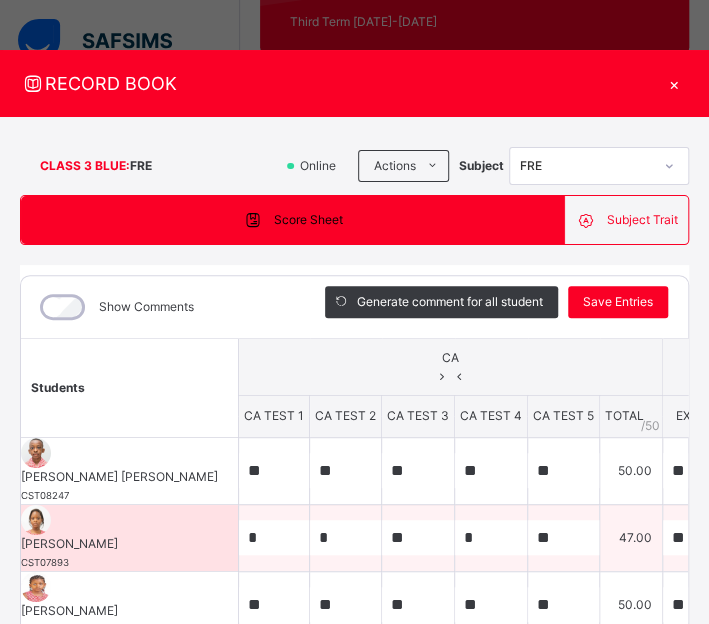 drag, startPoint x: 203, startPoint y: 514, endPoint x: 79, endPoint y: 517, distance: 124.036285 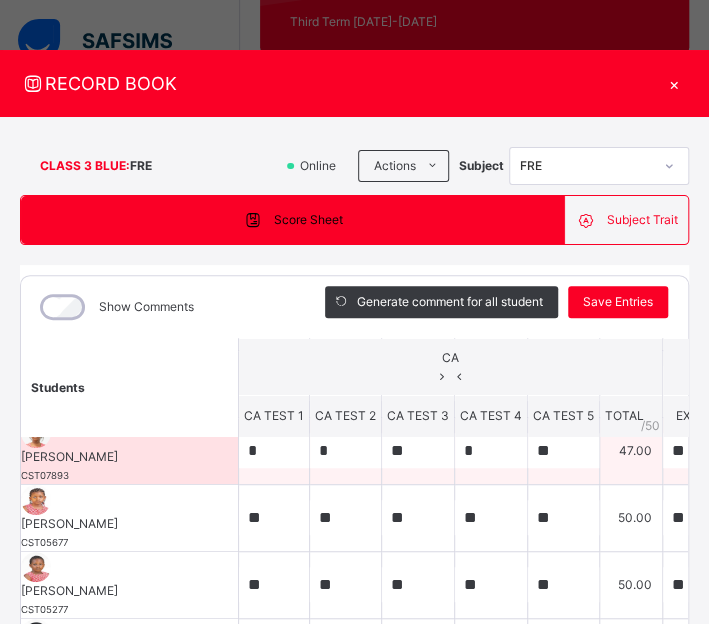 scroll, scrollTop: 88, scrollLeft: 0, axis: vertical 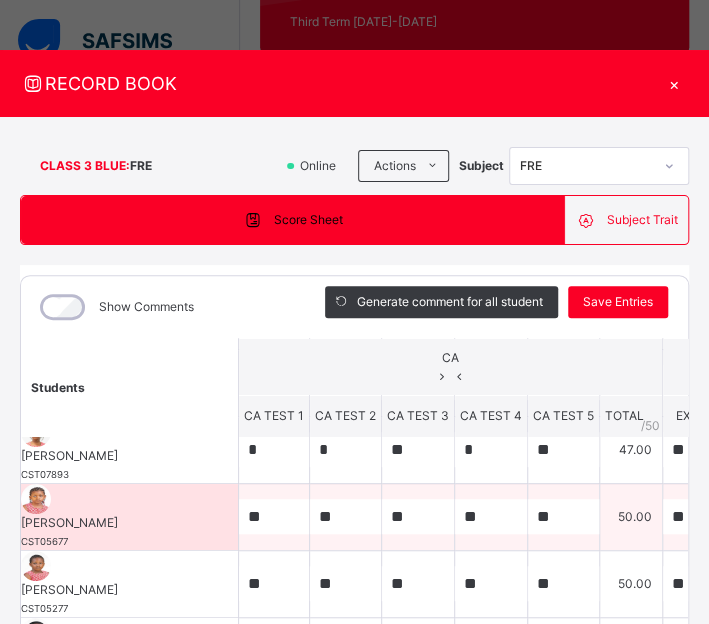 drag, startPoint x: 186, startPoint y: 489, endPoint x: 73, endPoint y: 485, distance: 113.07078 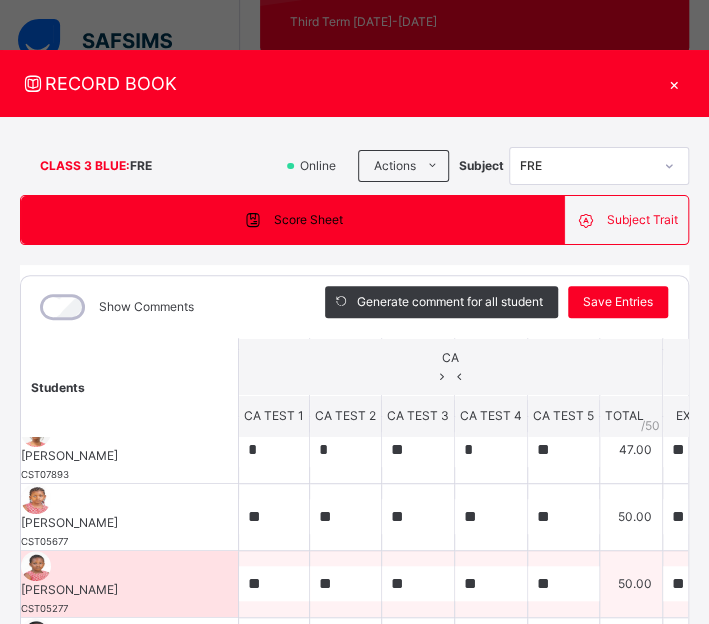 drag, startPoint x: 216, startPoint y: 543, endPoint x: 69, endPoint y: 551, distance: 147.21753 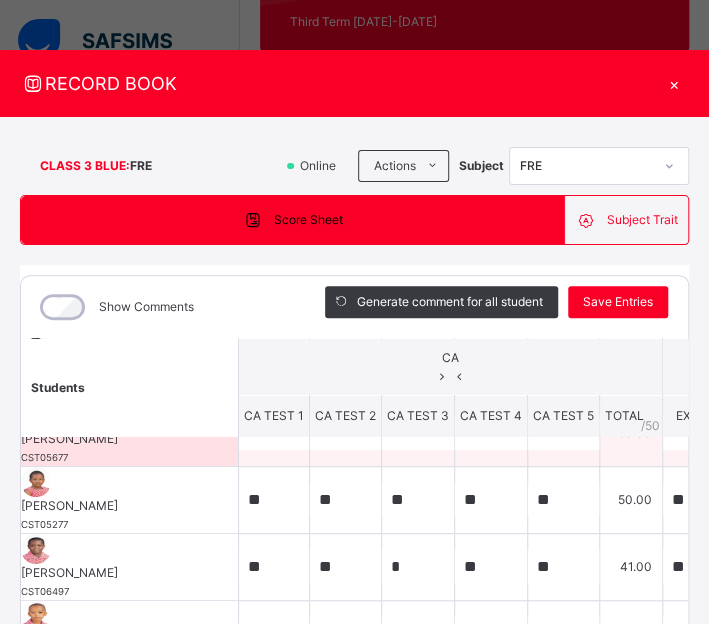 scroll, scrollTop: 177, scrollLeft: 0, axis: vertical 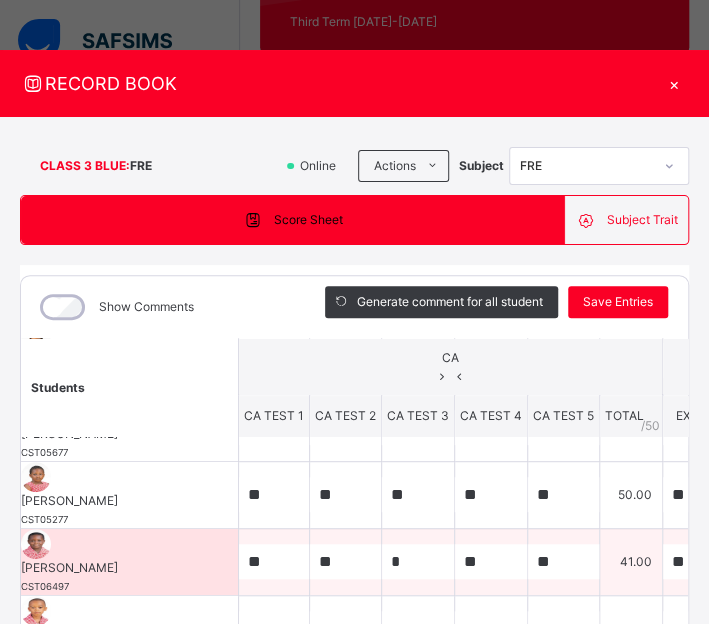 drag, startPoint x: 231, startPoint y: 518, endPoint x: 73, endPoint y: 520, distance: 158.01266 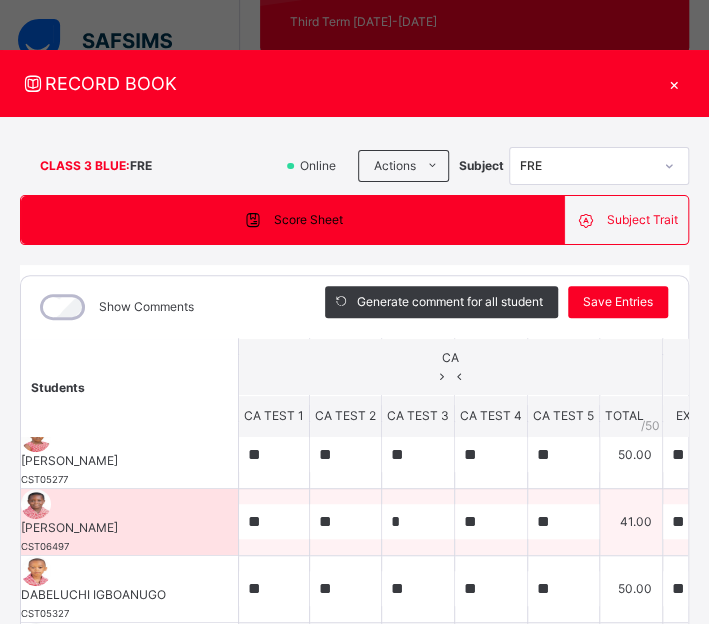 scroll, scrollTop: 221, scrollLeft: 0, axis: vertical 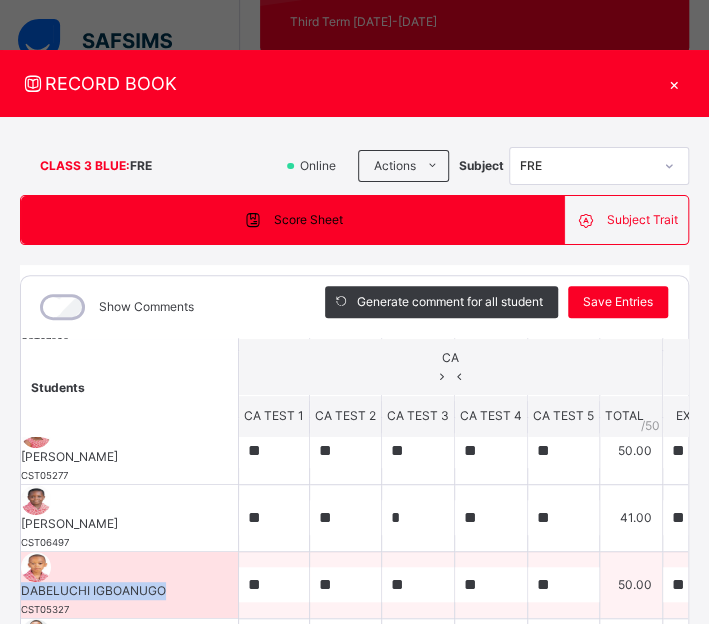 drag, startPoint x: 224, startPoint y: 531, endPoint x: 78, endPoint y: 542, distance: 146.4138 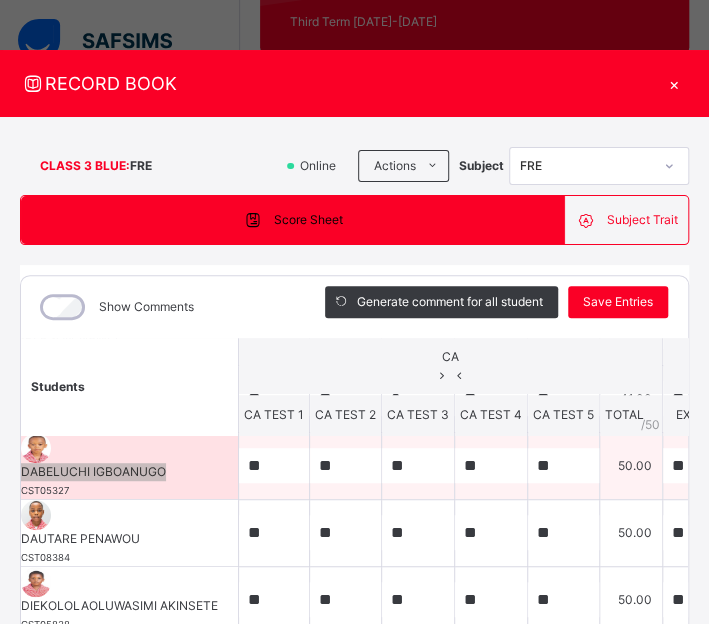 scroll, scrollTop: 341, scrollLeft: 0, axis: vertical 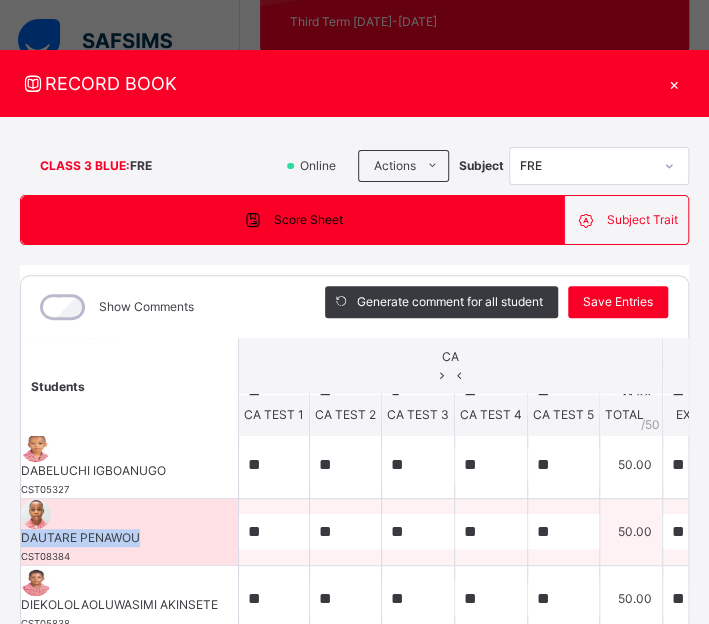 drag, startPoint x: 198, startPoint y: 469, endPoint x: 76, endPoint y: 476, distance: 122.20065 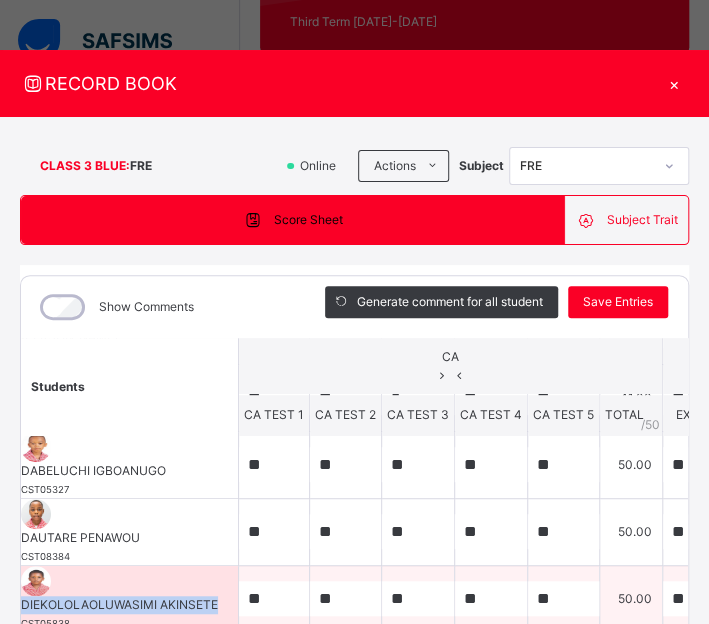 drag, startPoint x: 276, startPoint y: 531, endPoint x: 76, endPoint y: 535, distance: 200.04 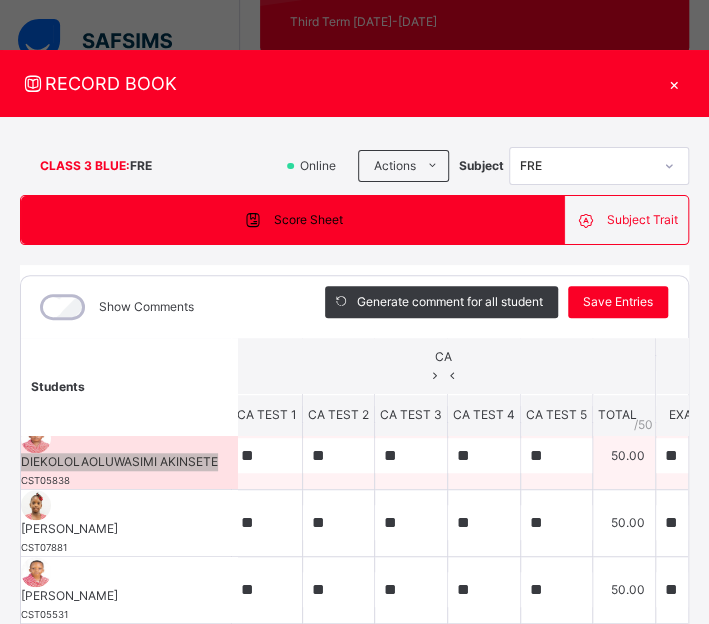 scroll, scrollTop: 485, scrollLeft: 7, axis: both 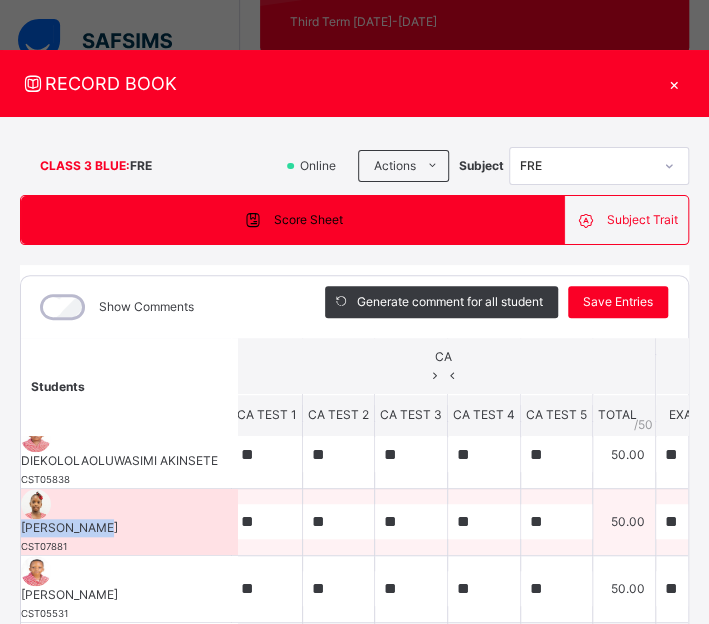 drag, startPoint x: 152, startPoint y: 447, endPoint x: 73, endPoint y: 459, distance: 79.9062 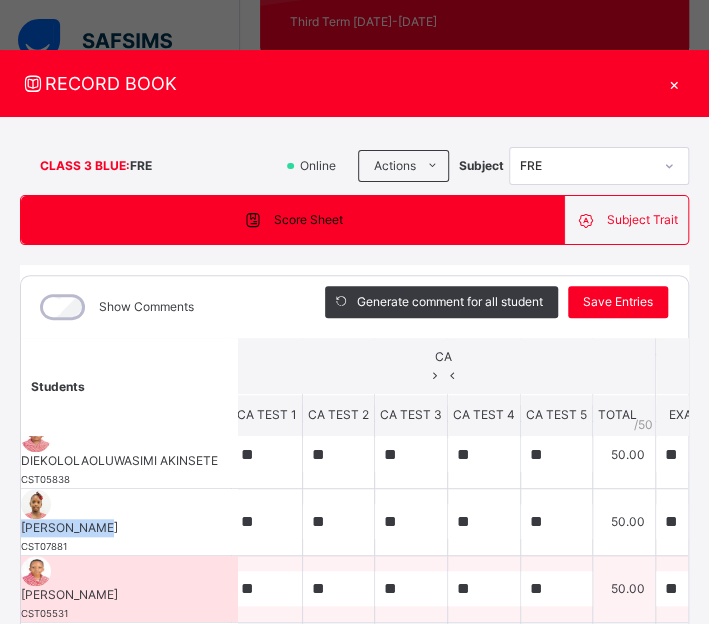 drag, startPoint x: 185, startPoint y: 513, endPoint x: 74, endPoint y: 516, distance: 111.040535 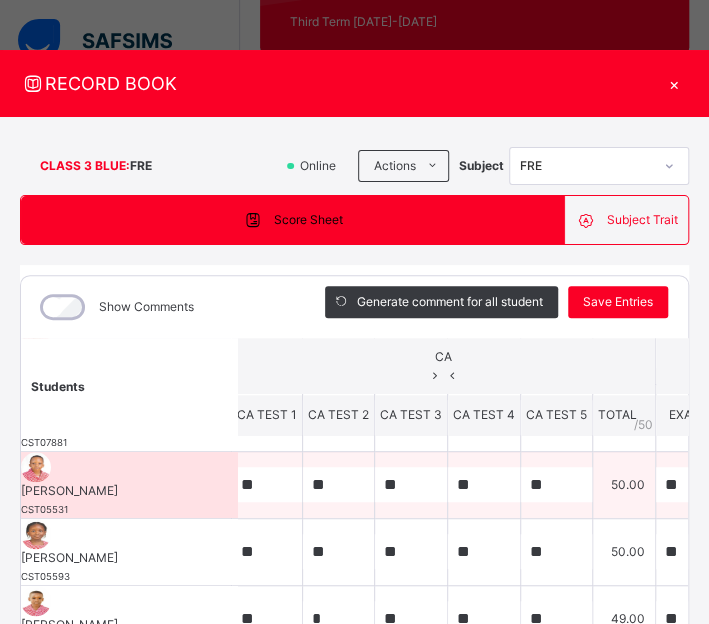 scroll, scrollTop: 591, scrollLeft: 7, axis: both 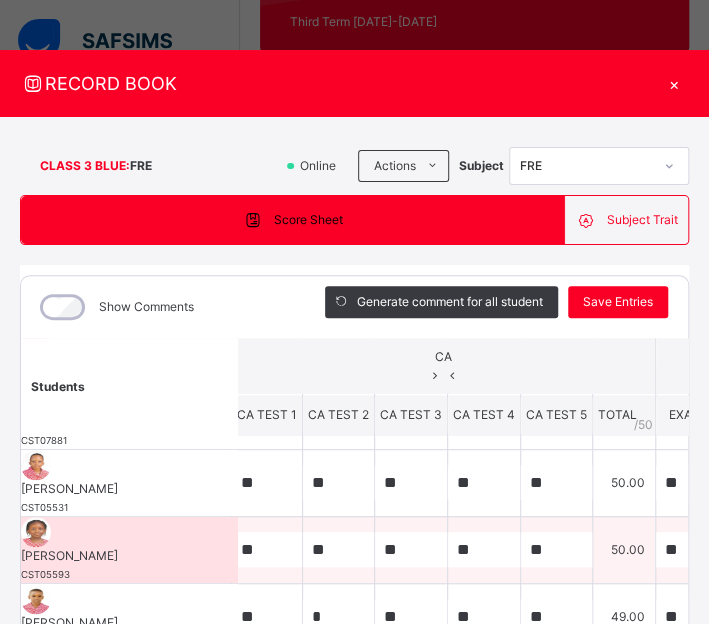 drag, startPoint x: 204, startPoint y: 466, endPoint x: 73, endPoint y: 469, distance: 131.03435 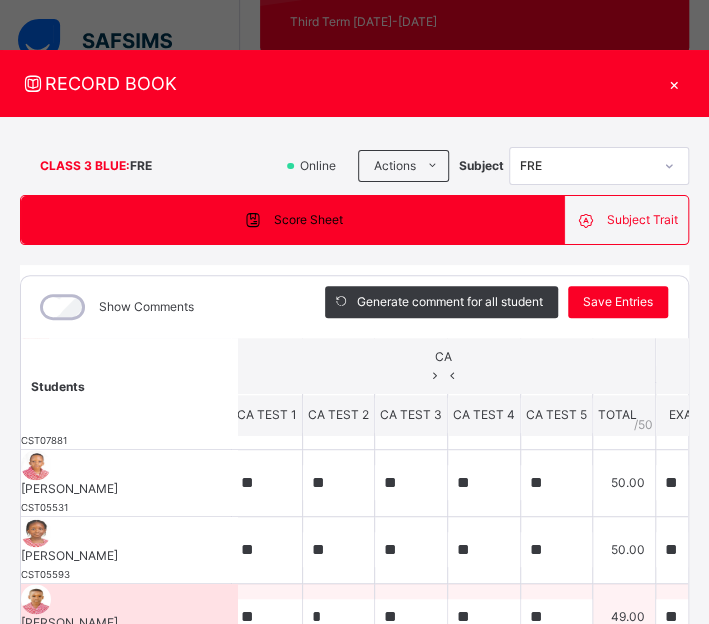 drag, startPoint x: 196, startPoint y: 531, endPoint x: 75, endPoint y: 530, distance: 121.004135 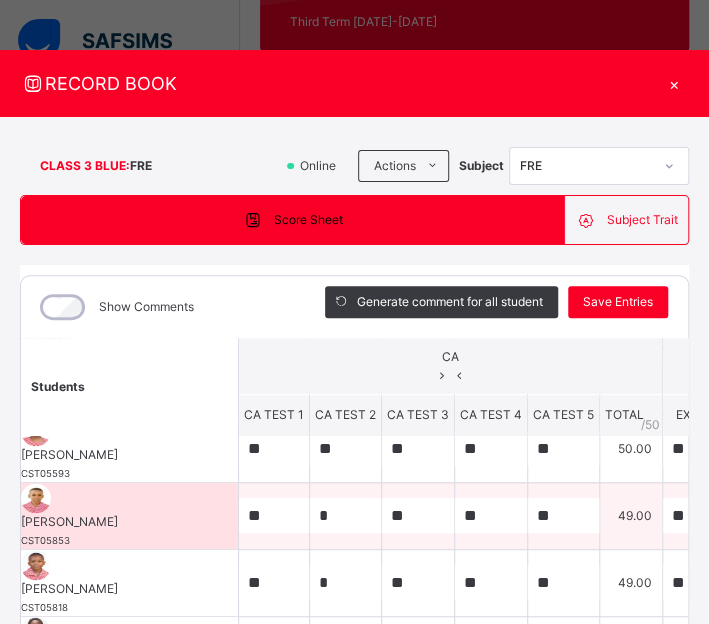 scroll, scrollTop: 693, scrollLeft: 0, axis: vertical 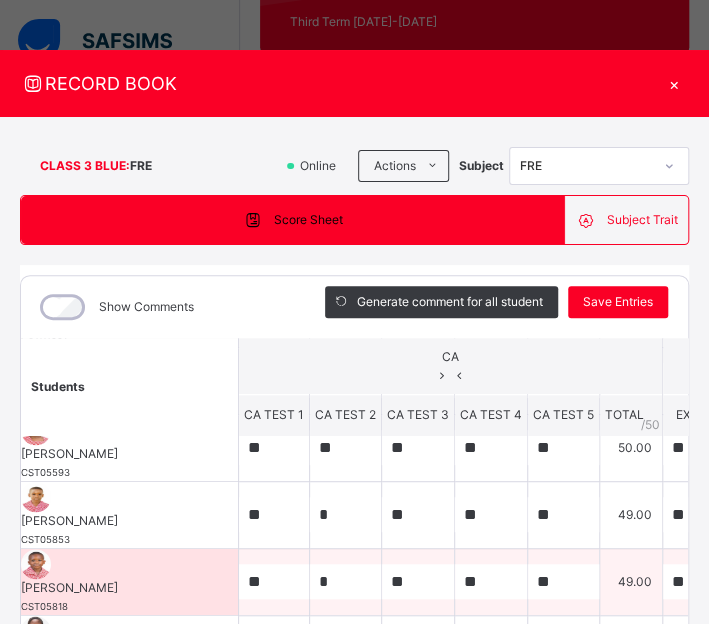 drag, startPoint x: 192, startPoint y: 483, endPoint x: 74, endPoint y: 485, distance: 118.016945 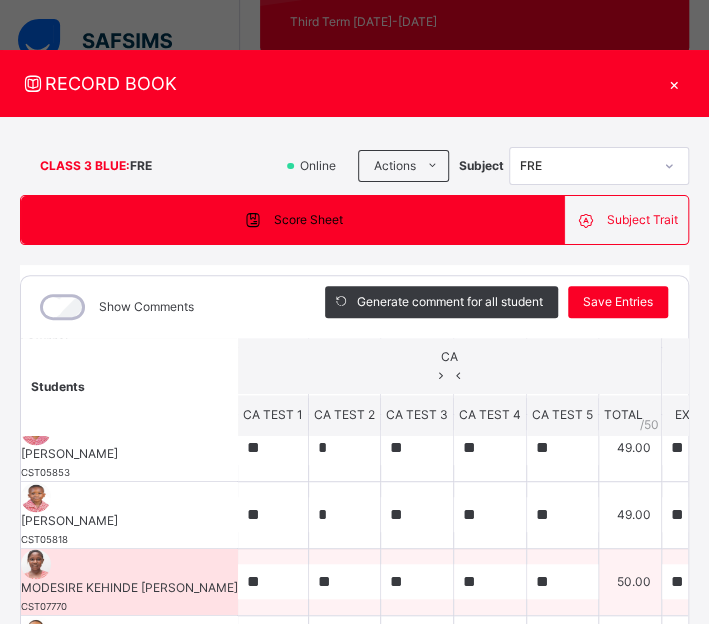 scroll, scrollTop: 760, scrollLeft: 0, axis: vertical 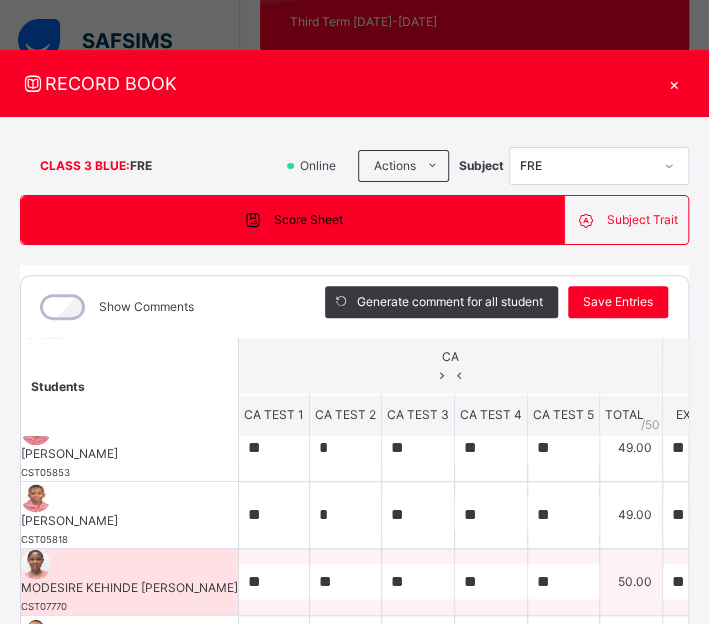drag, startPoint x: 293, startPoint y: 481, endPoint x: 79, endPoint y: 482, distance: 214.00233 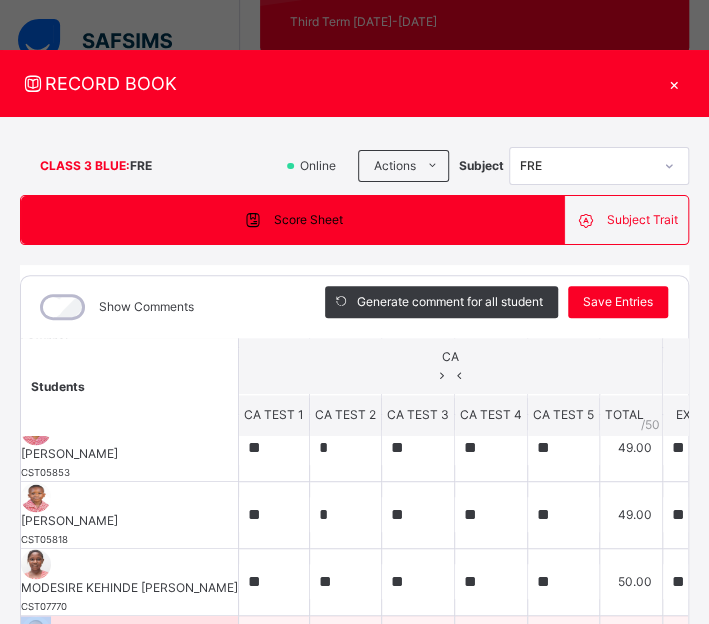 drag, startPoint x: 256, startPoint y: 541, endPoint x: 68, endPoint y: 549, distance: 188.17014 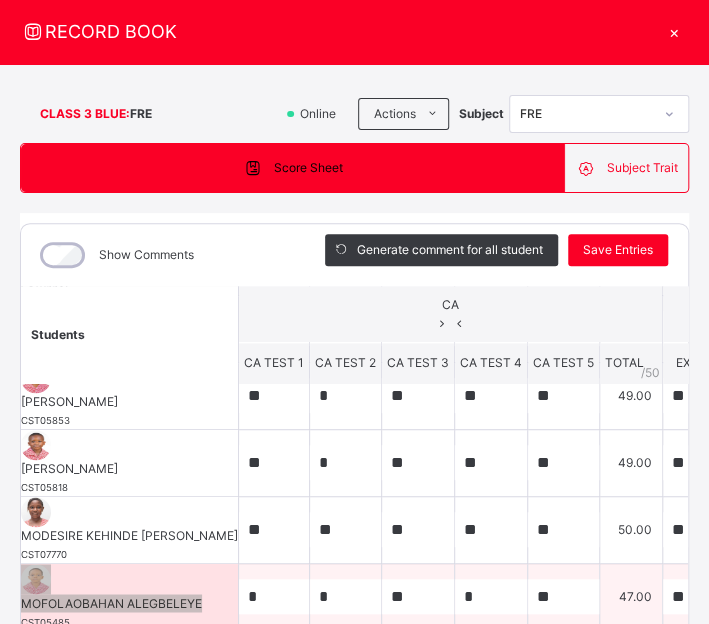 scroll, scrollTop: 65, scrollLeft: 1, axis: both 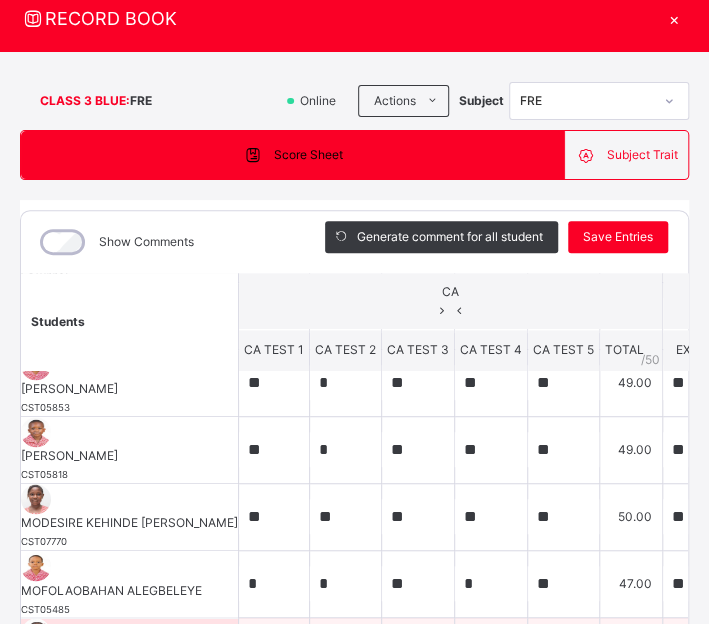 drag, startPoint x: 192, startPoint y: 535, endPoint x: 72, endPoint y: 540, distance: 120.10412 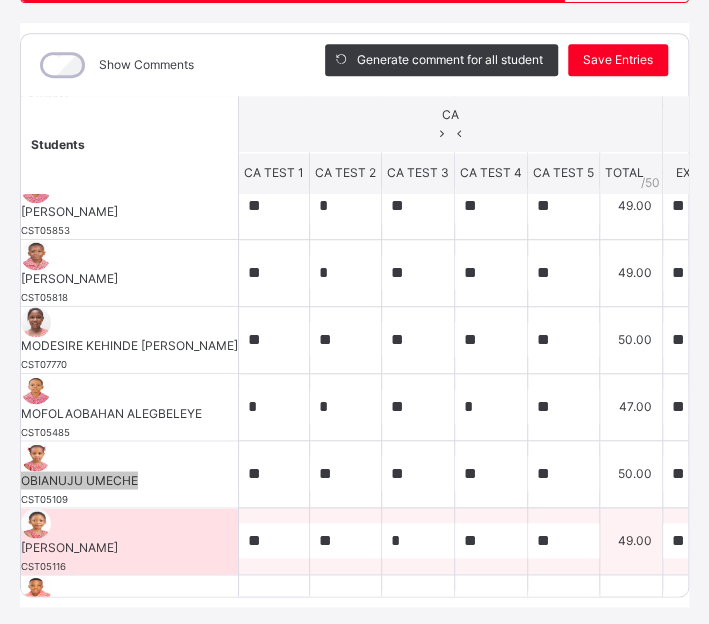 scroll, scrollTop: 243, scrollLeft: 0, axis: vertical 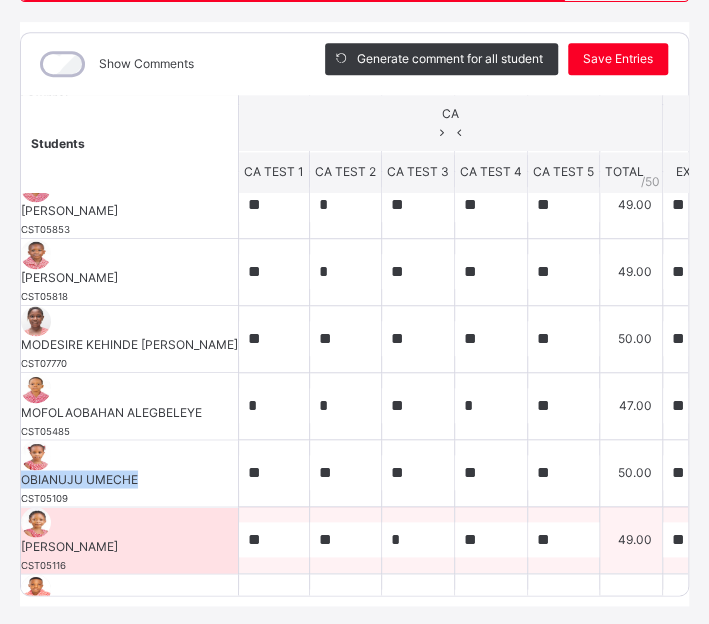 drag, startPoint x: 218, startPoint y: 418, endPoint x: 74, endPoint y: 420, distance: 144.01389 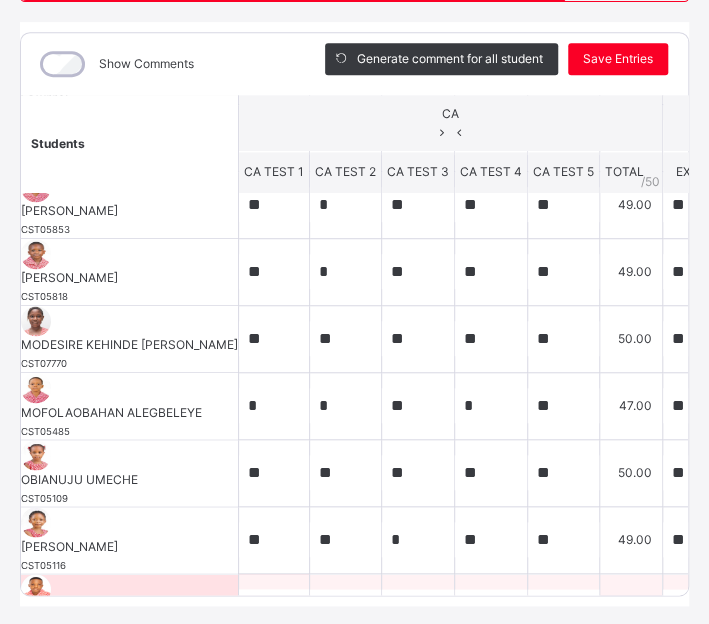 drag, startPoint x: 248, startPoint y: 486, endPoint x: 74, endPoint y: 489, distance: 174.02586 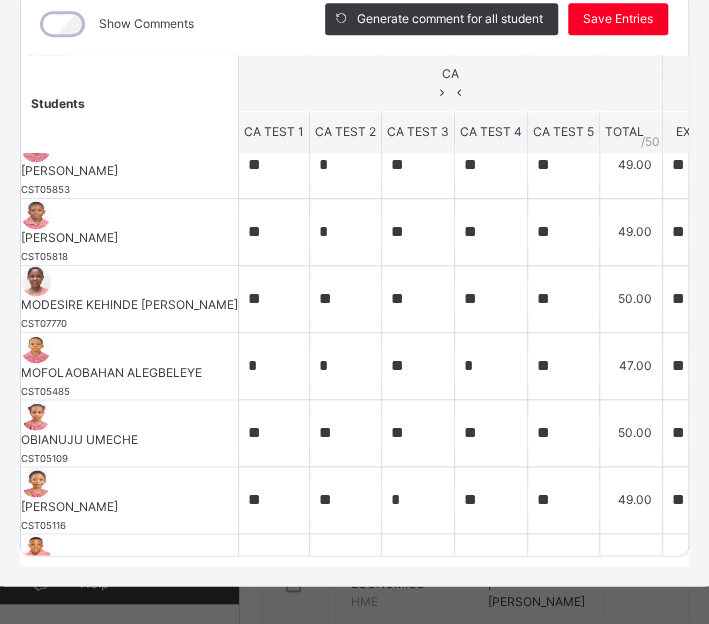 drag, startPoint x: 181, startPoint y: 504, endPoint x: 76, endPoint y: 497, distance: 105.23308 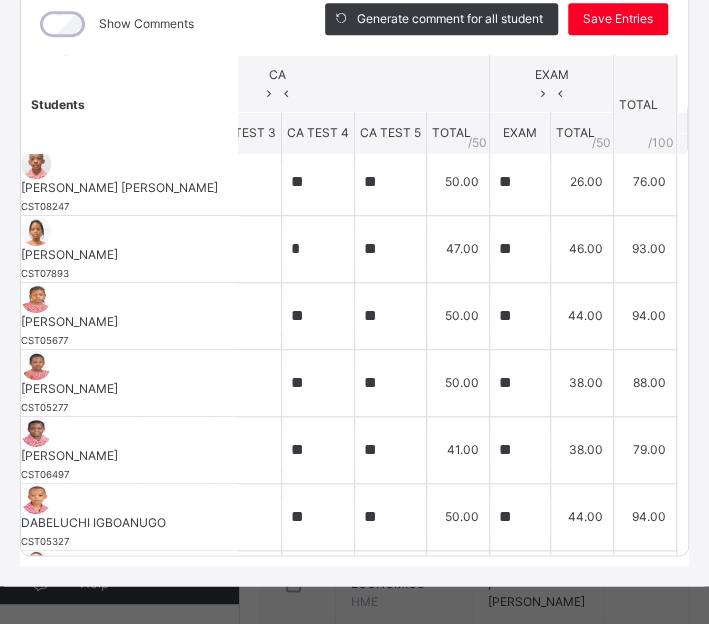 scroll, scrollTop: 0, scrollLeft: 260, axis: horizontal 